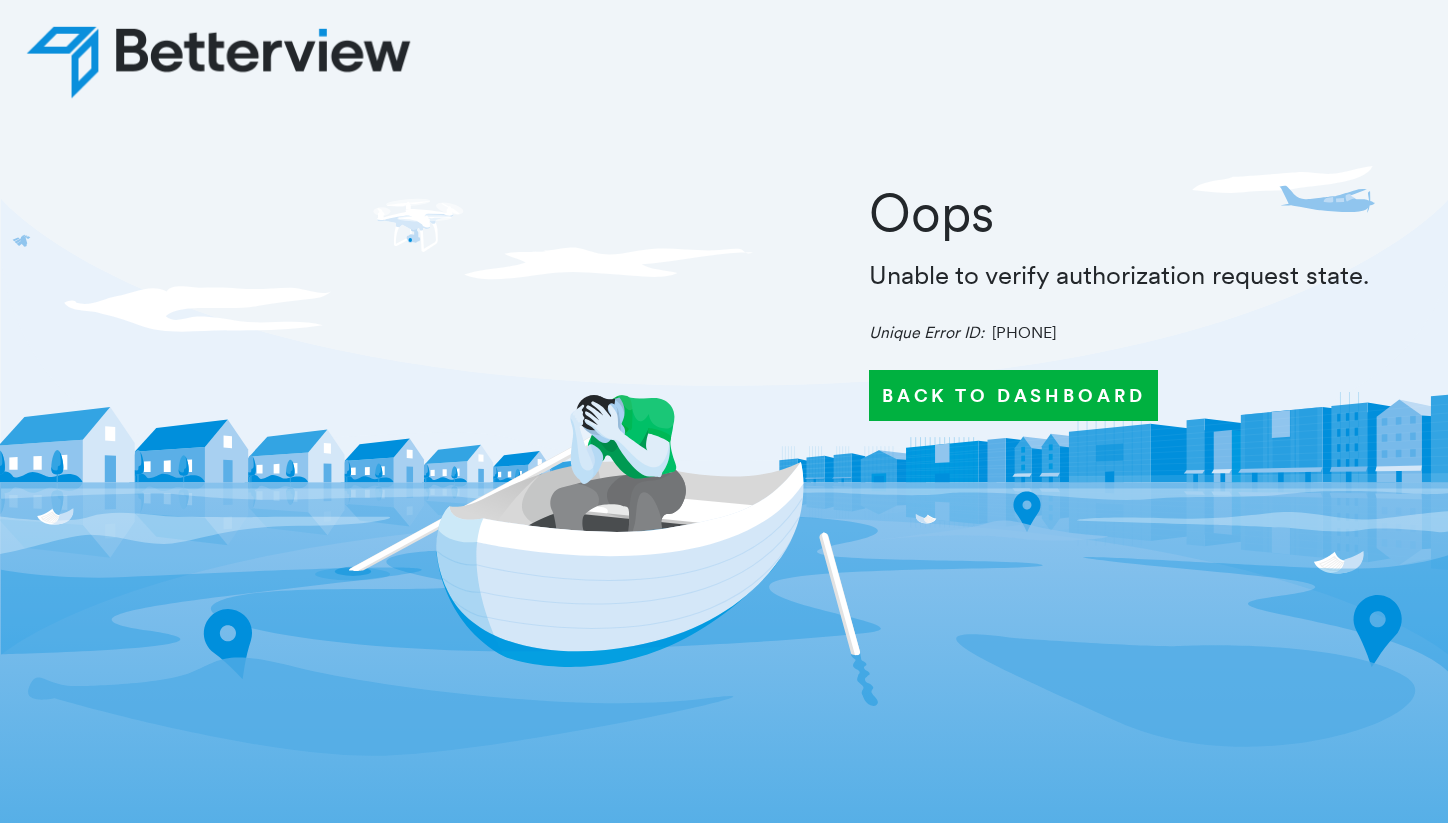 scroll, scrollTop: 0, scrollLeft: 0, axis: both 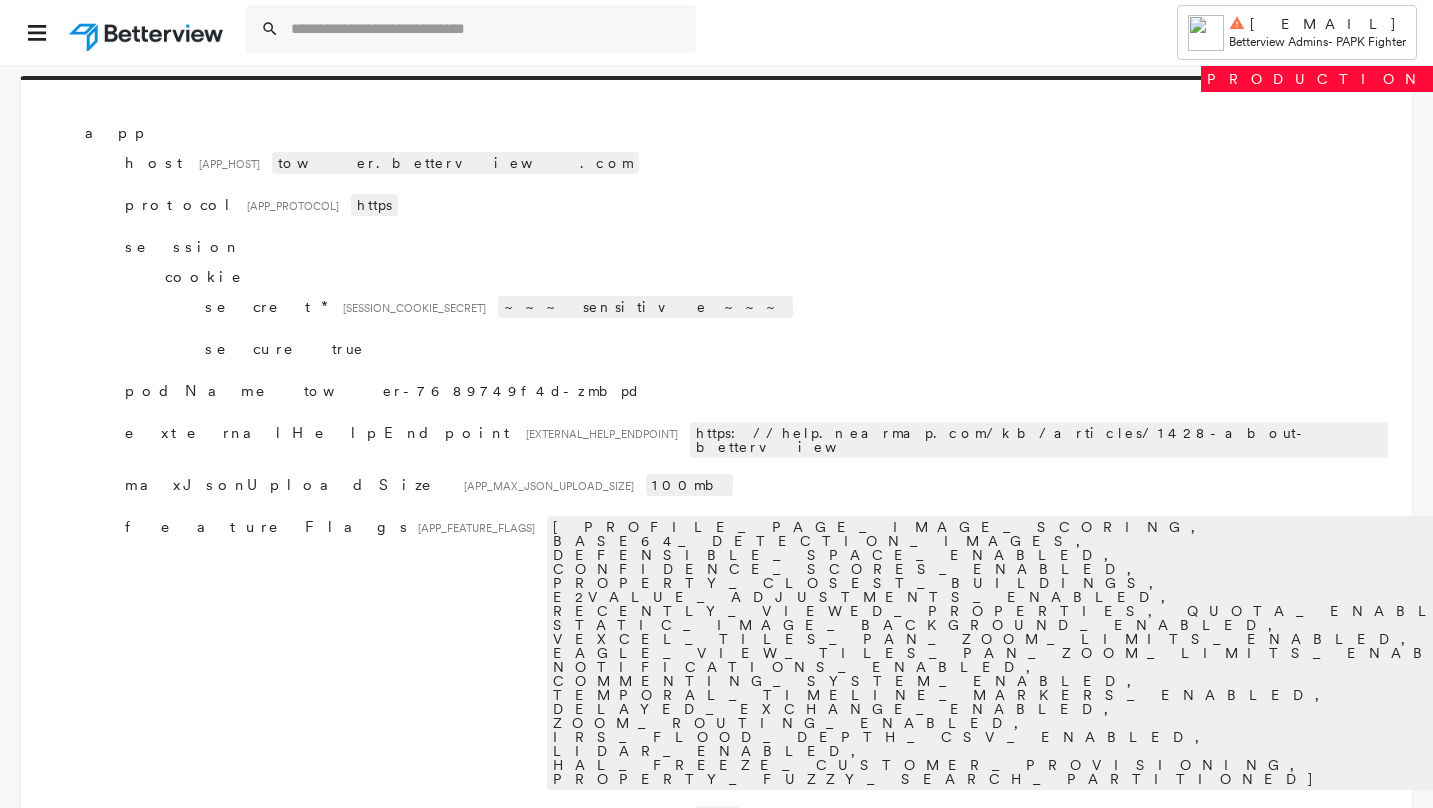click on "secret * [ SESSION_COOKIE_SECRET ] ~~~ sensitive ~~~" at bounding box center (796, 307) 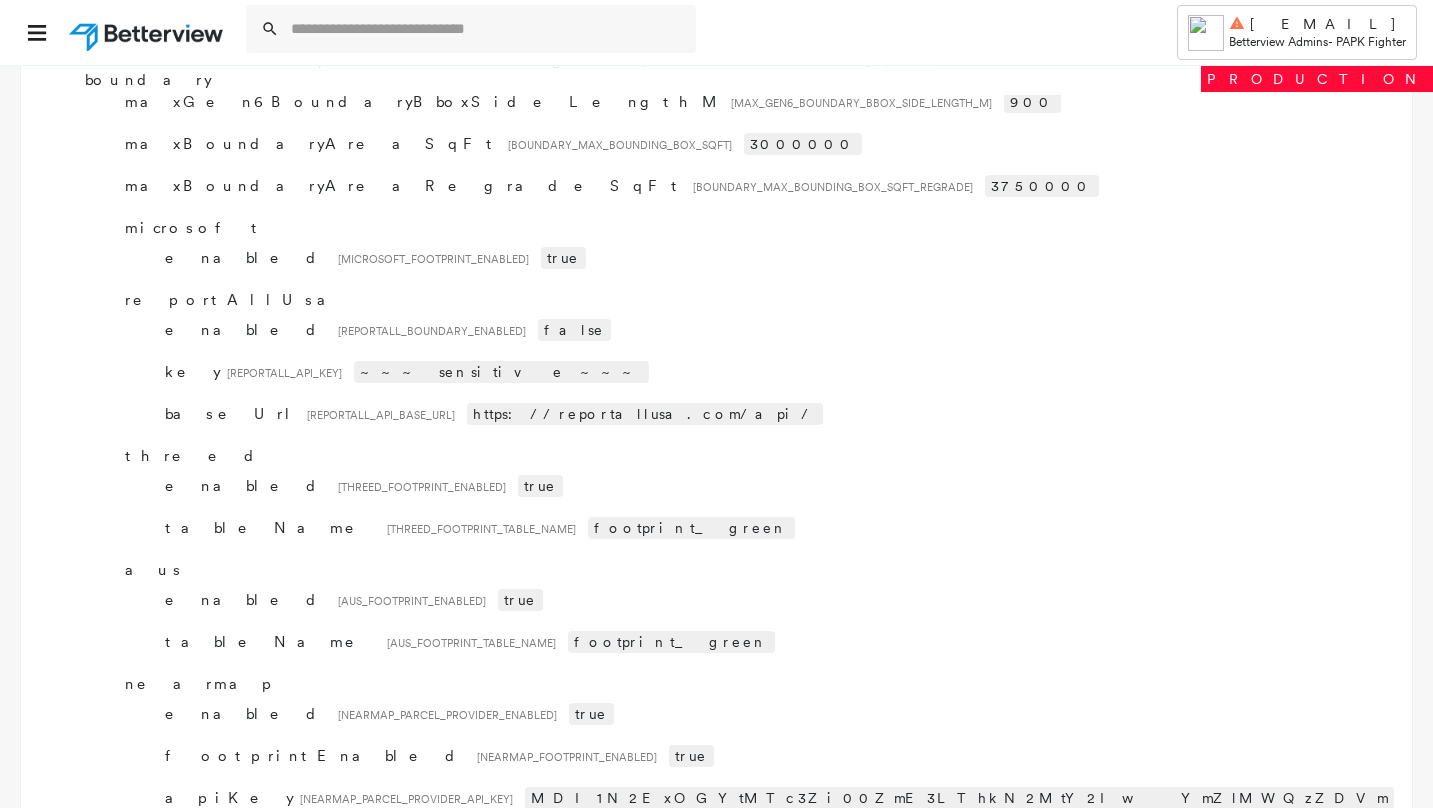 scroll, scrollTop: 17159, scrollLeft: 0, axis: vertical 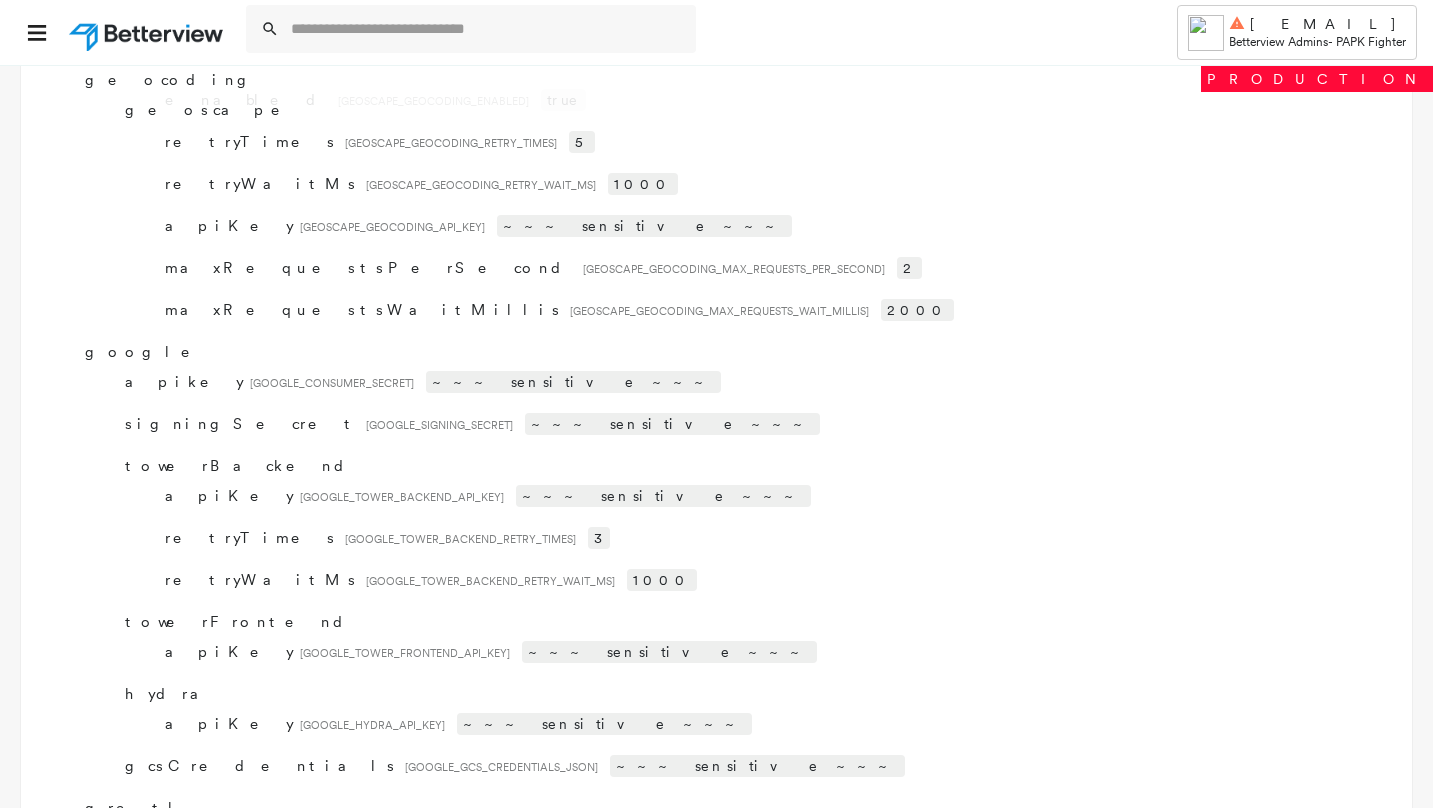 click on "100000" at bounding box center (819, 1048) 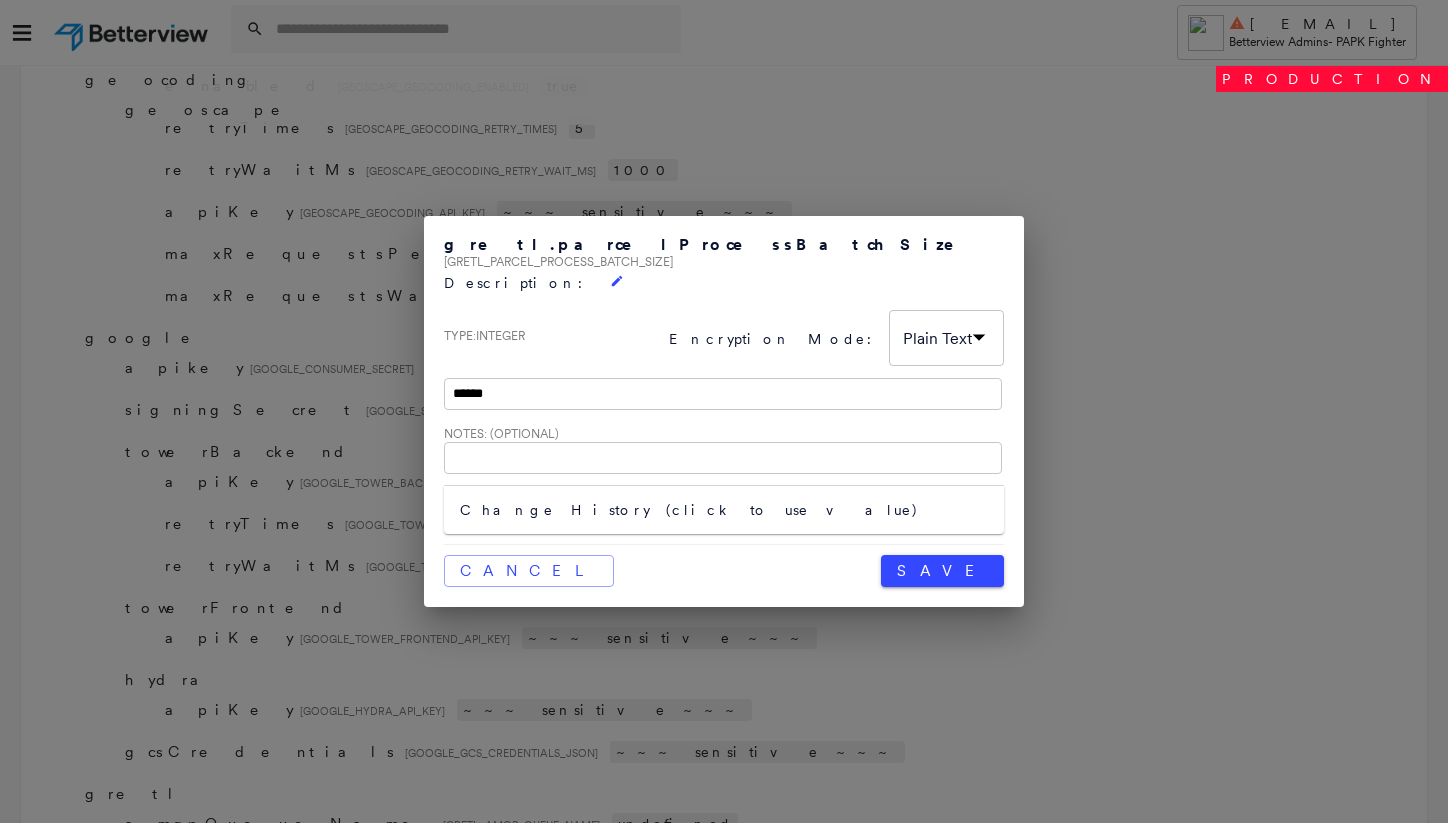 click on "******" at bounding box center (723, 394) 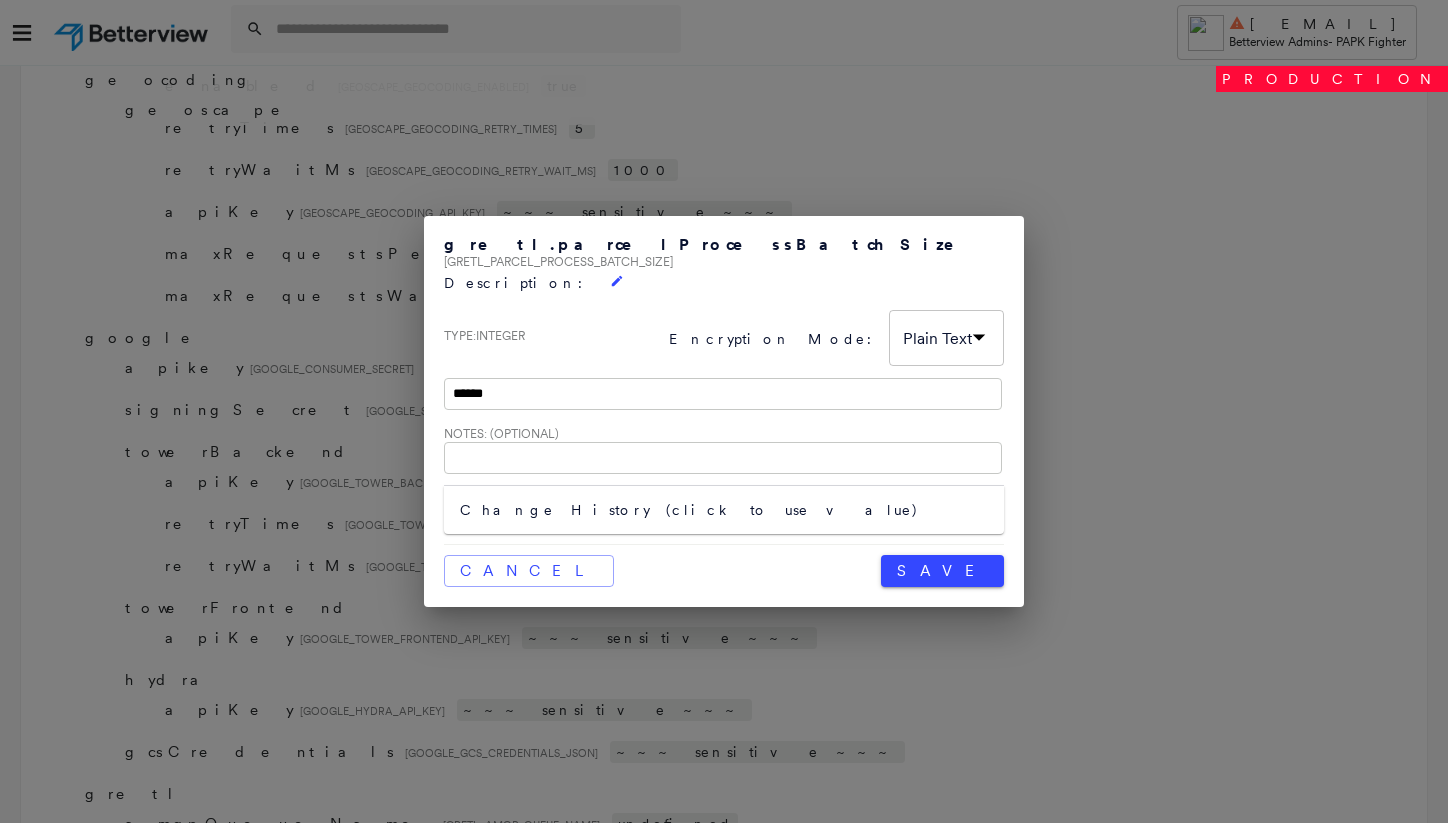drag, startPoint x: 539, startPoint y: 386, endPoint x: 381, endPoint y: 374, distance: 158.45505 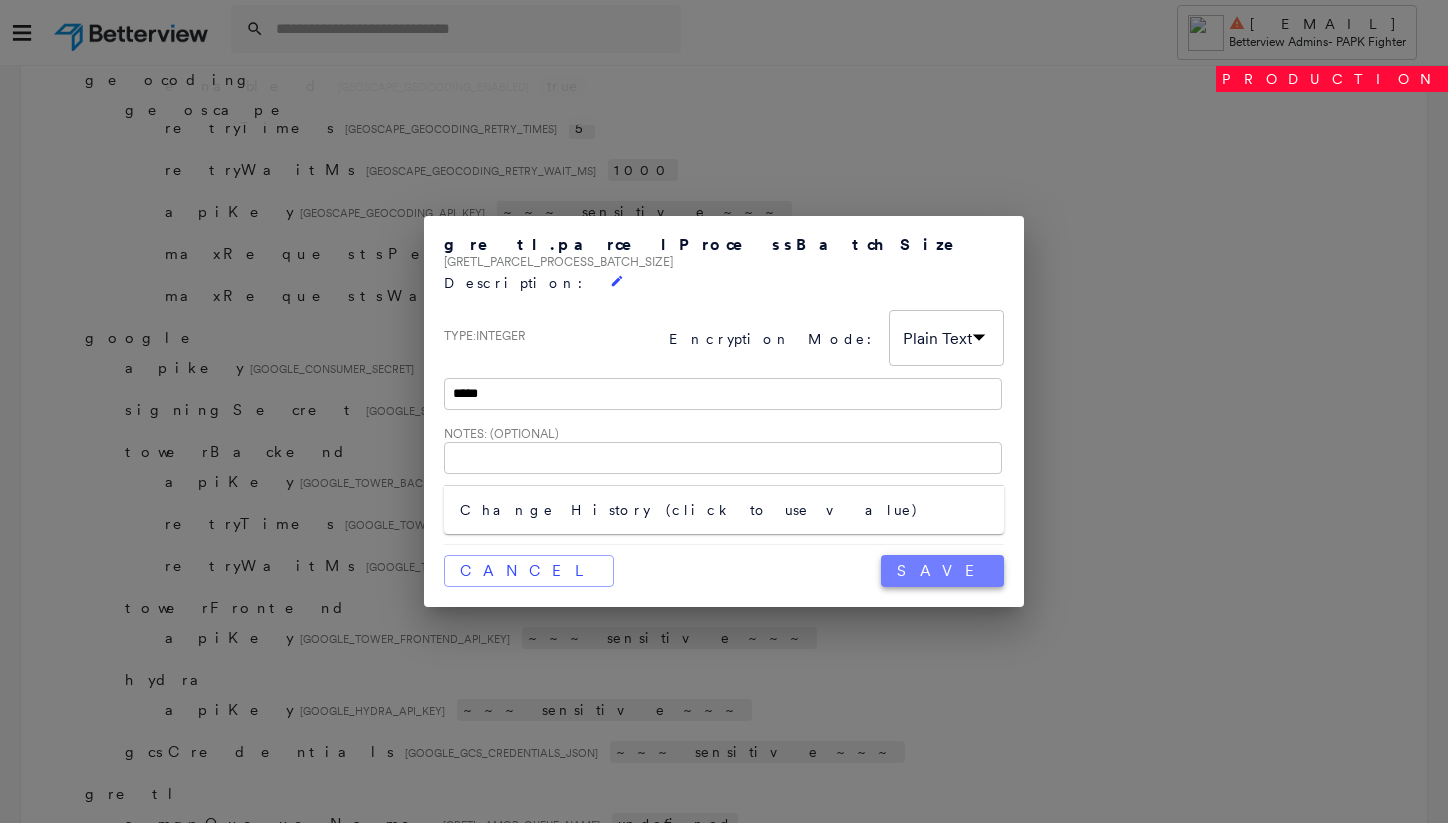 type on "*****" 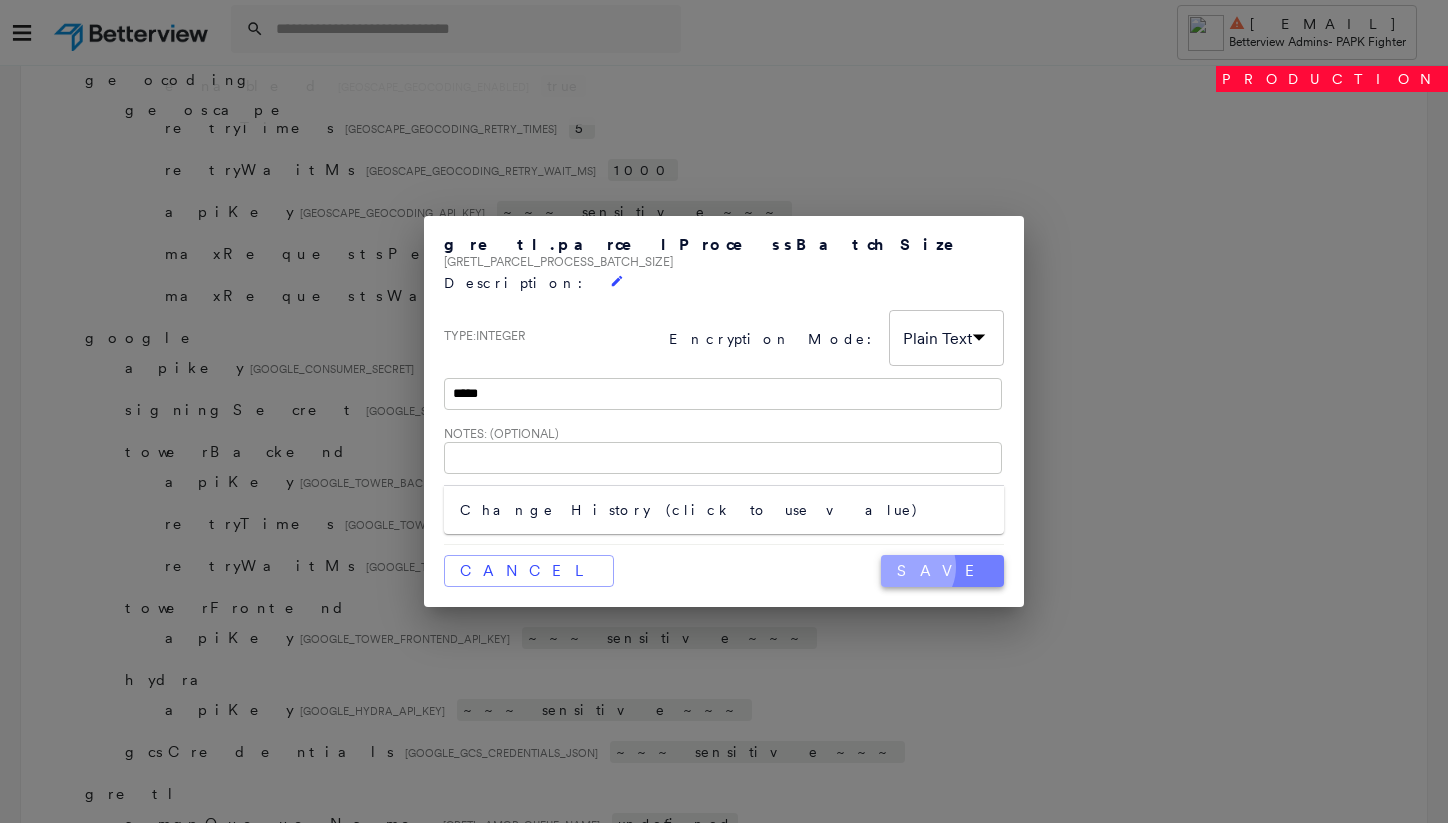 click on "Save" at bounding box center [942, 571] 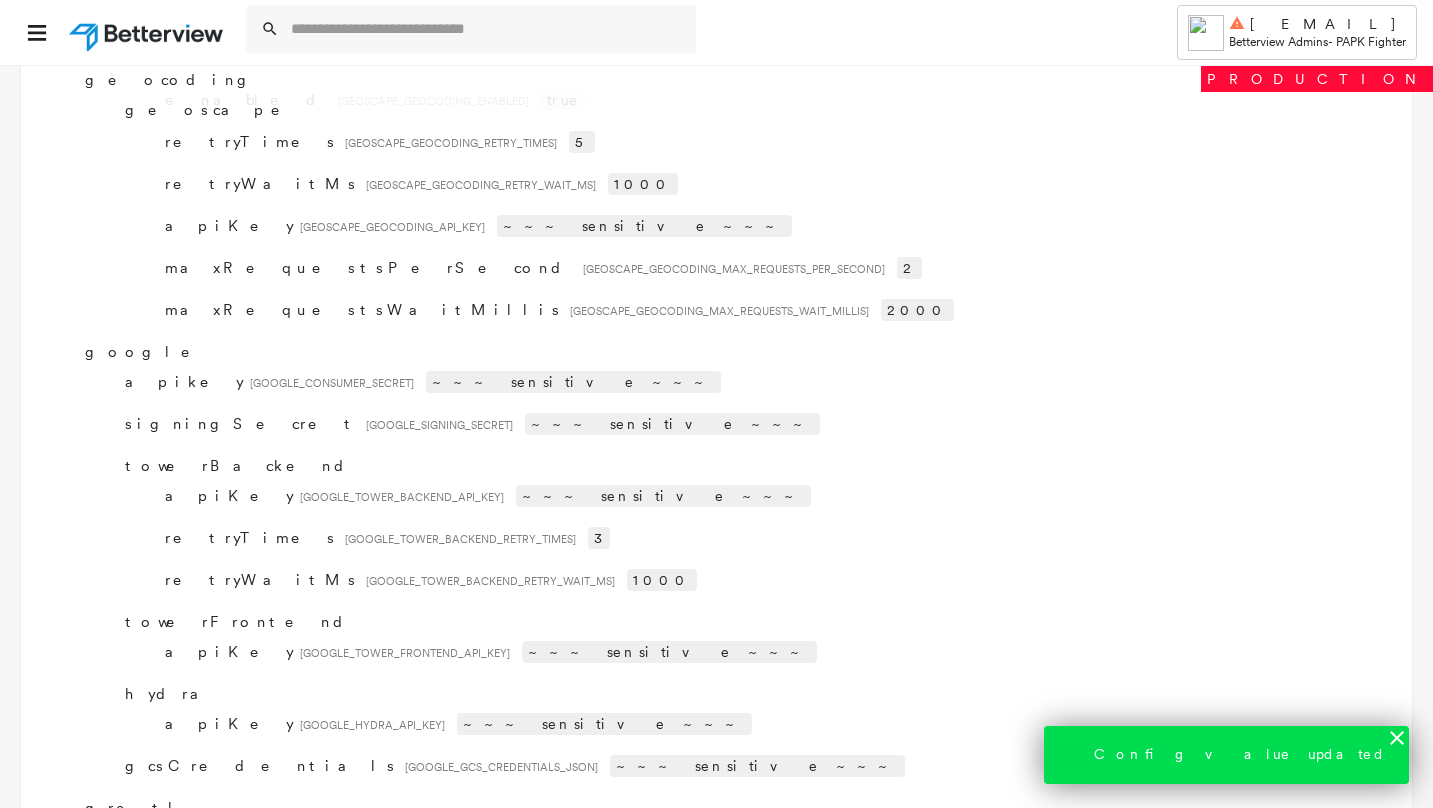 click on "parcelProcessBatchSize" at bounding box center (333, 1047) 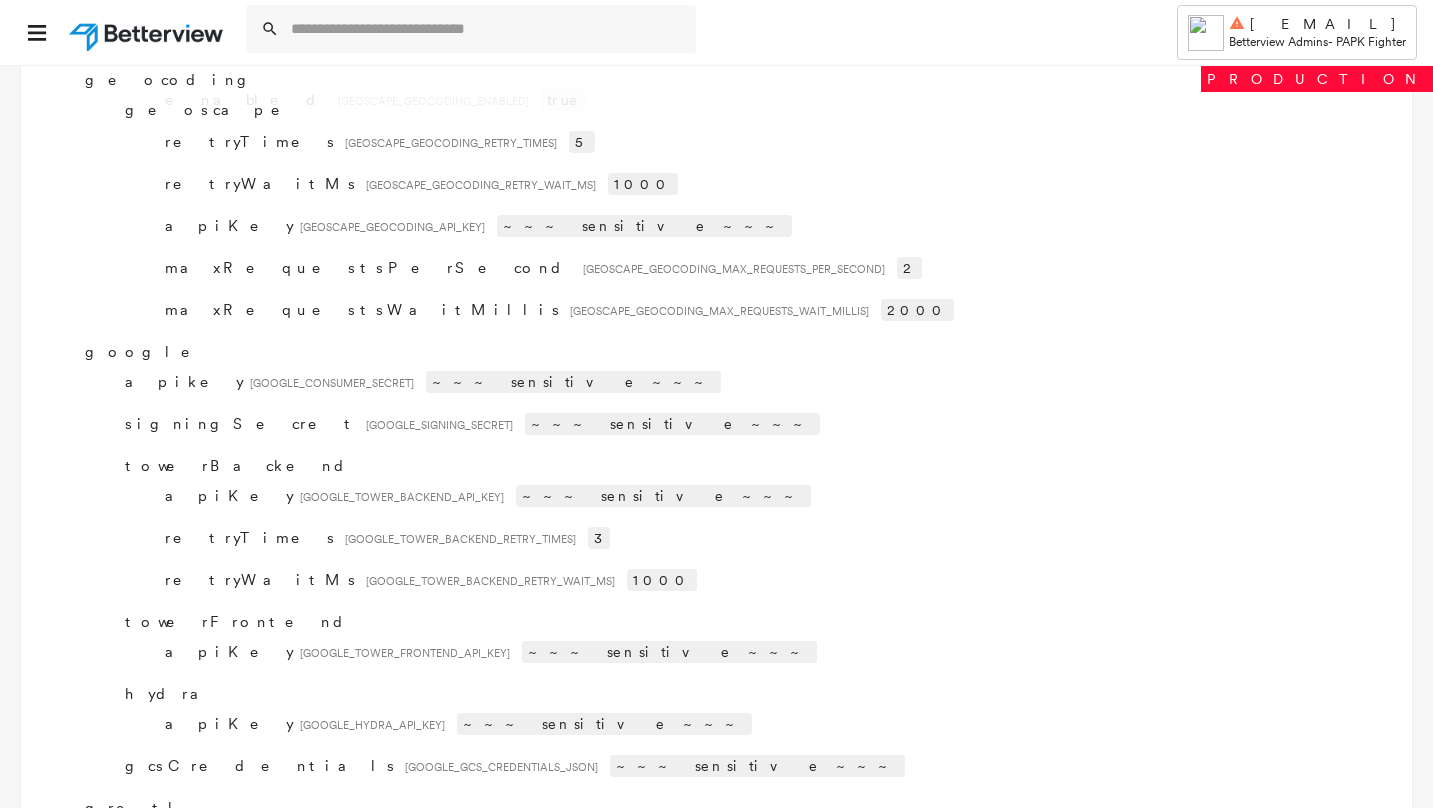 copy on "parcelProcessBatchSize" 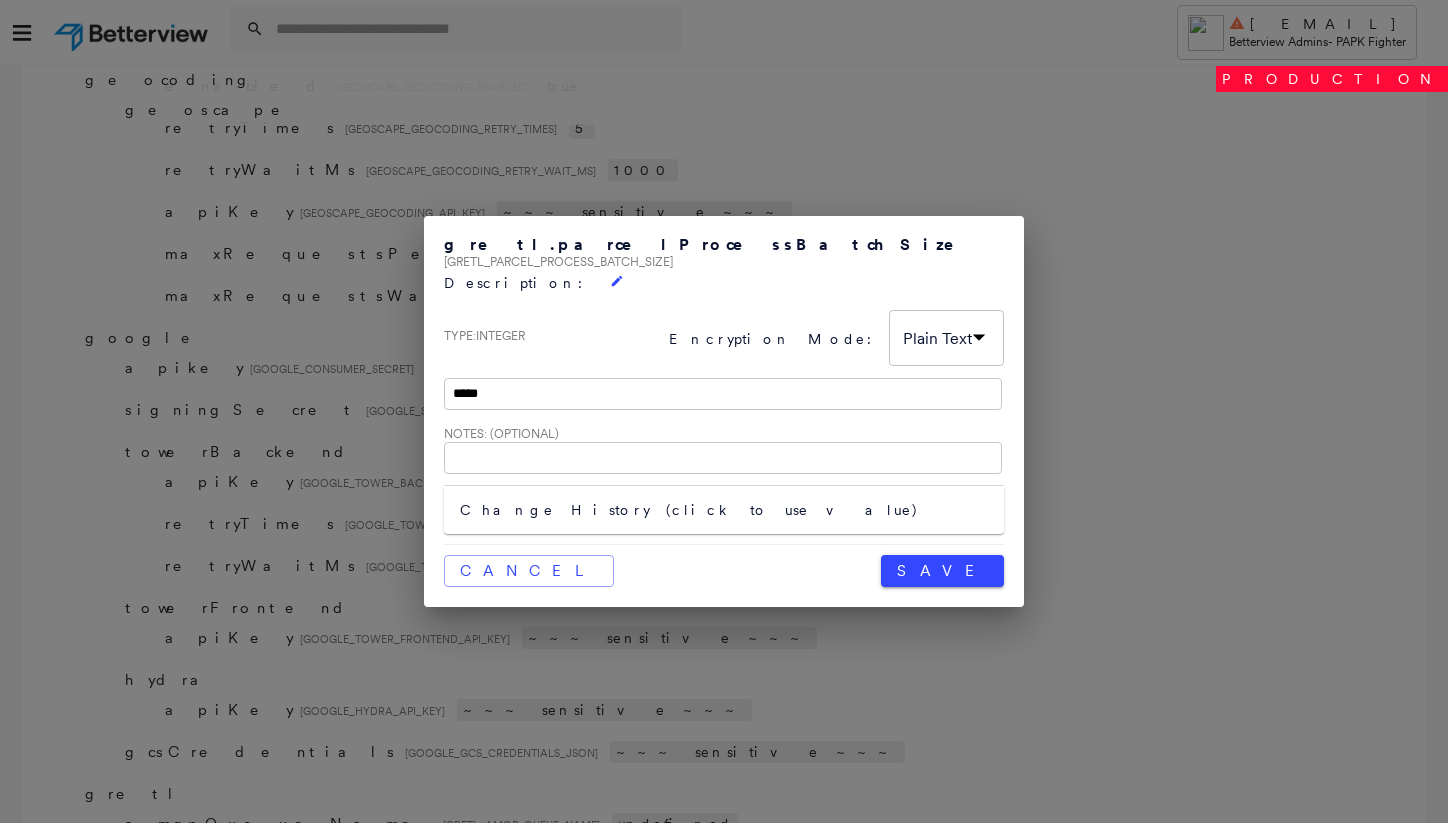 drag, startPoint x: 486, startPoint y: 396, endPoint x: 400, endPoint y: 391, distance: 86.145226 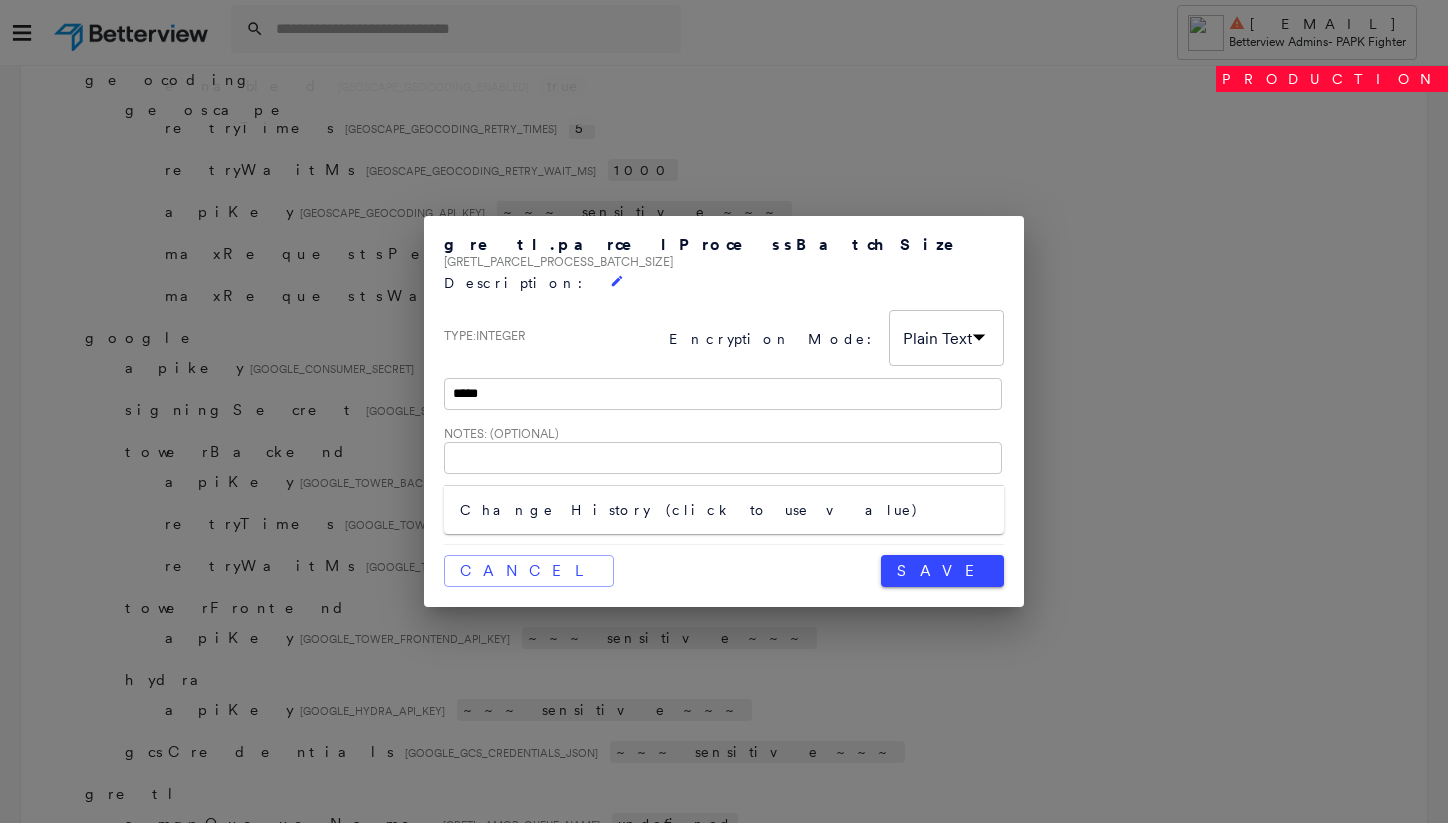click on "Cancel" at bounding box center (529, 571) 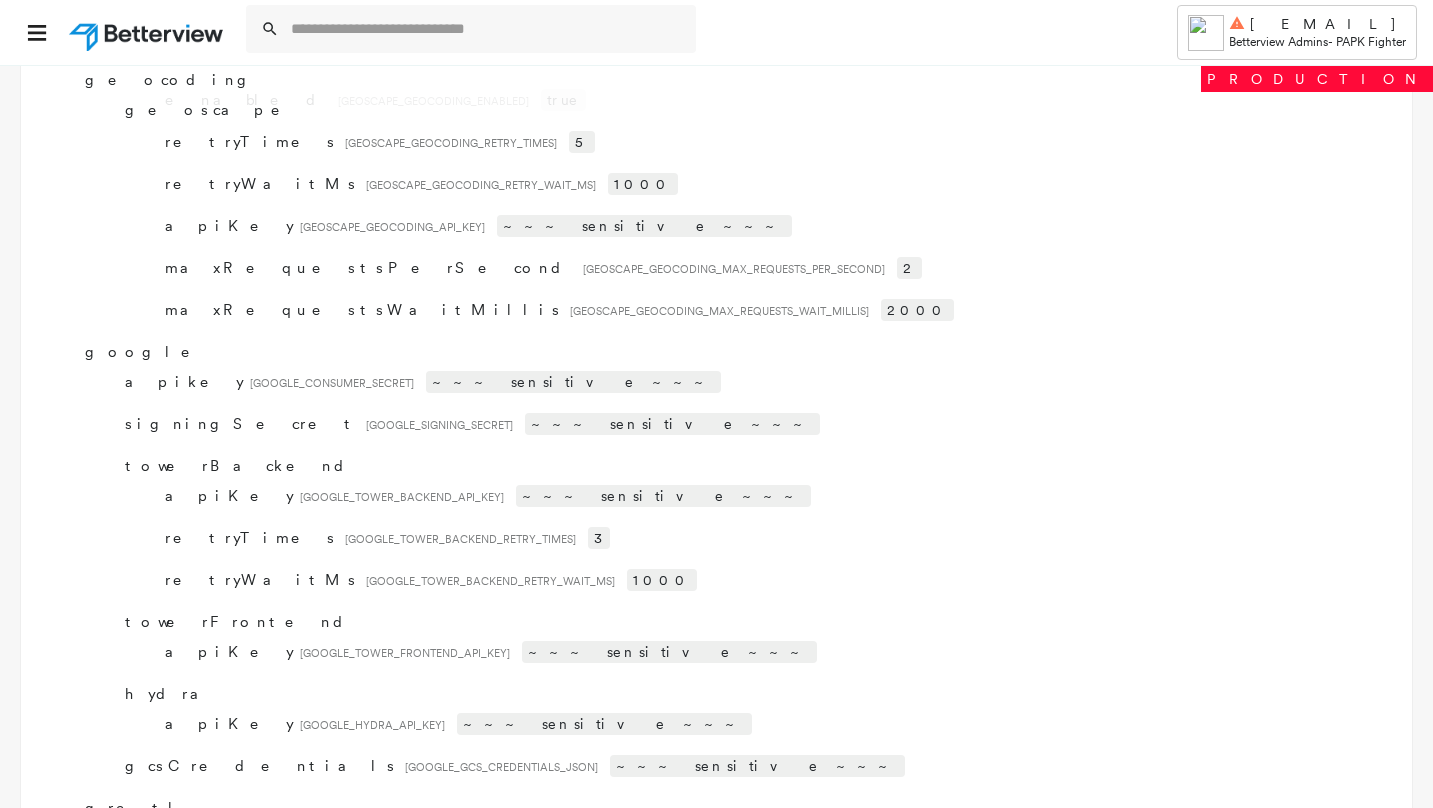 click on "25000" at bounding box center [811, 1048] 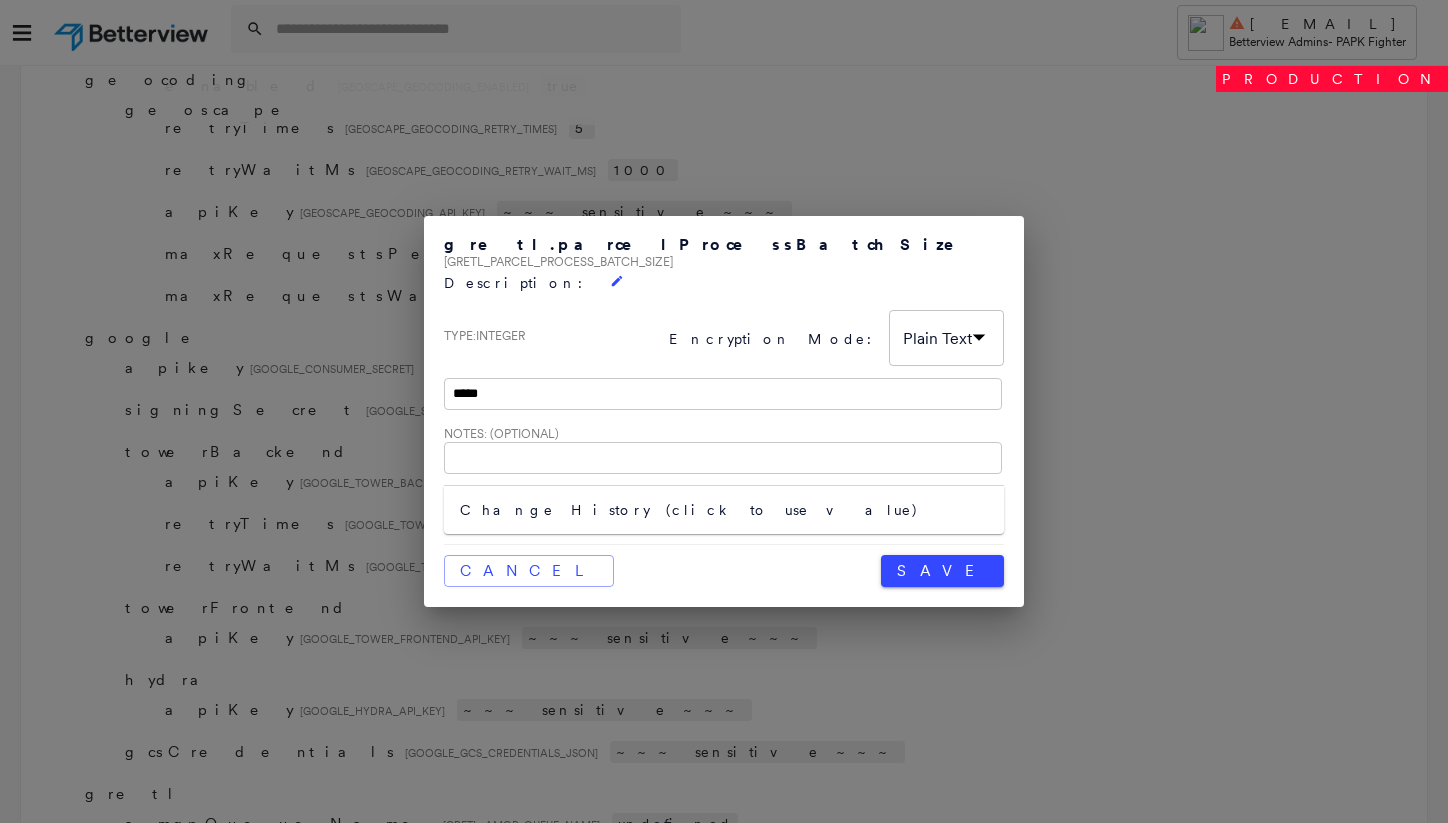 drag, startPoint x: 541, startPoint y: 388, endPoint x: 524, endPoint y: 388, distance: 17 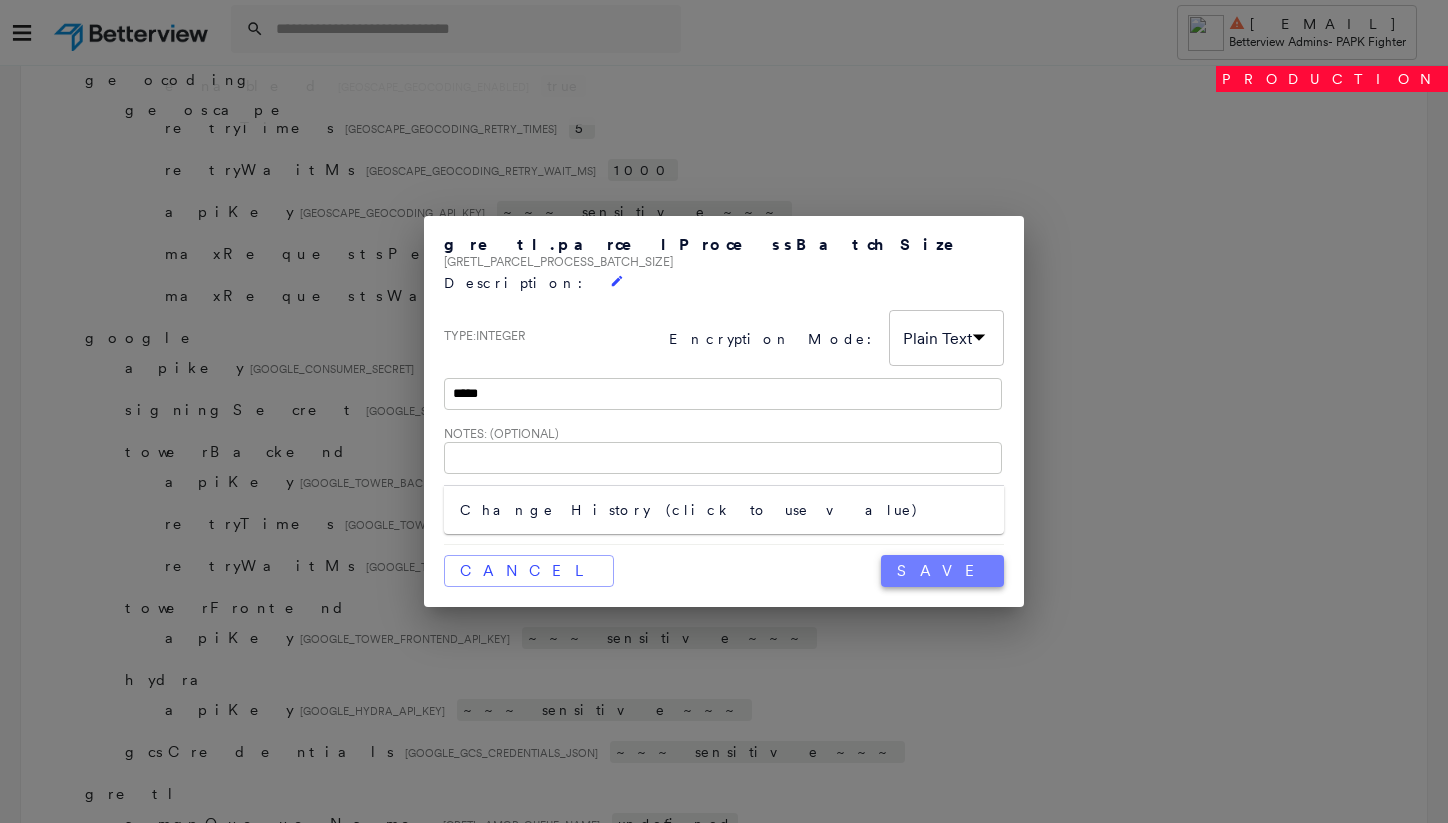 type on "*****" 